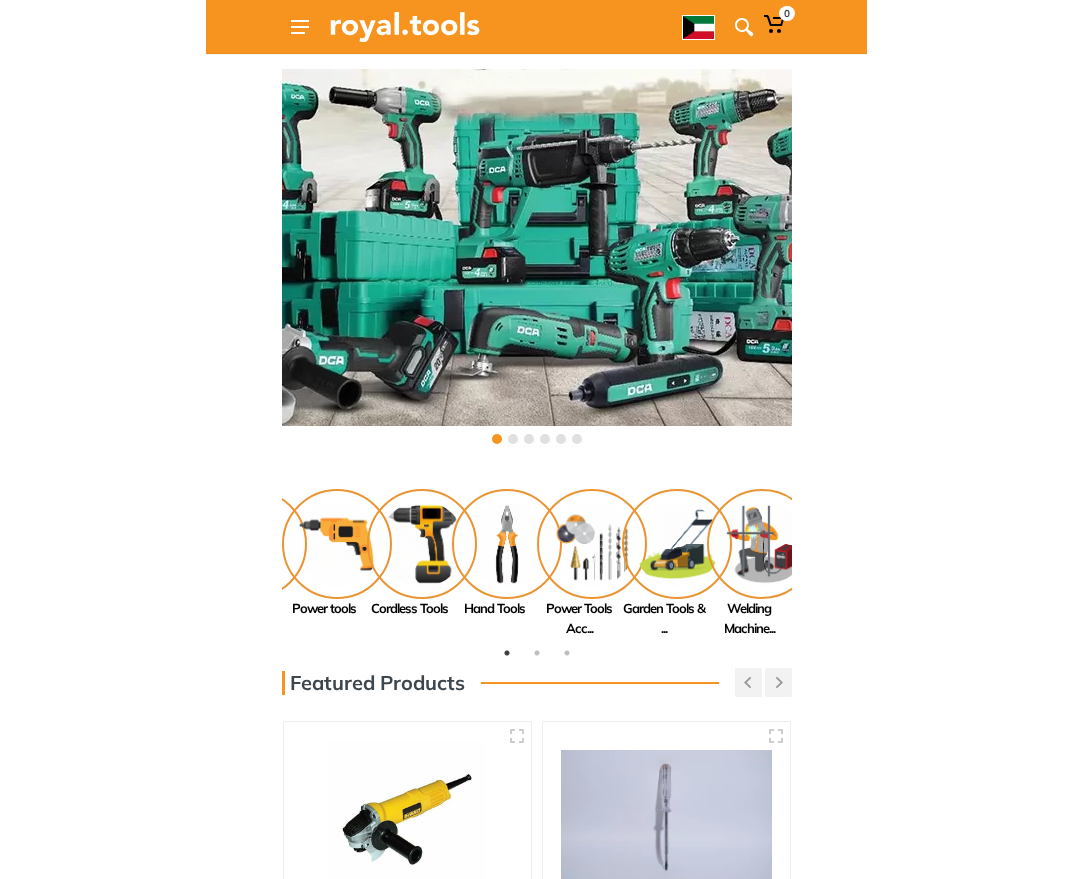 scroll, scrollTop: 0, scrollLeft: 0, axis: both 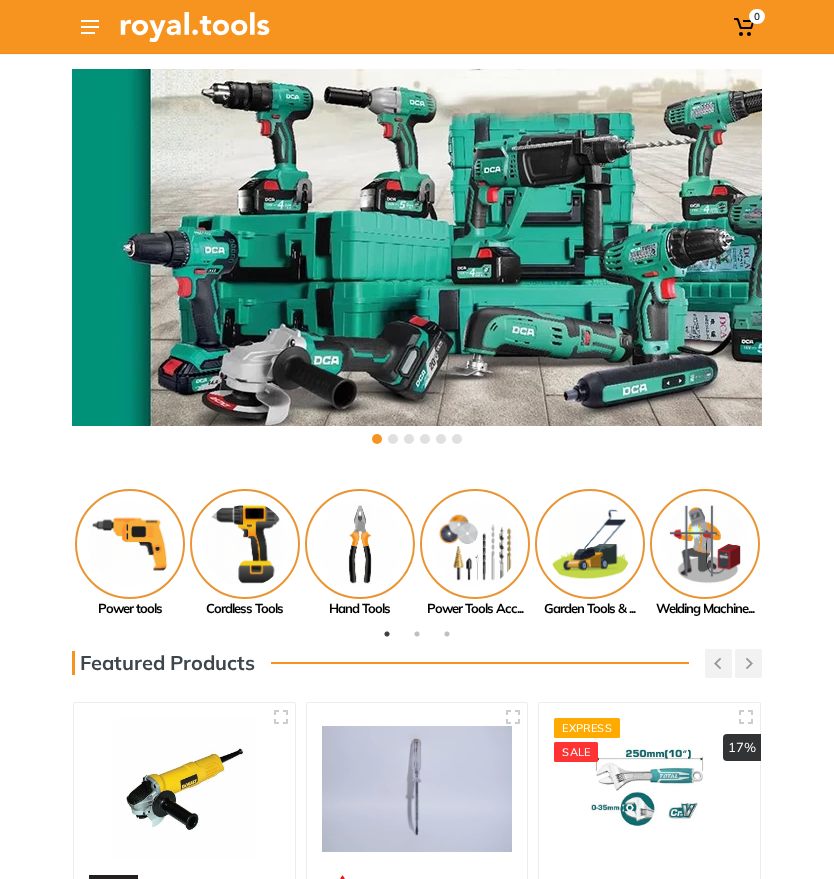 click on "0" at bounding box center [417, 27] 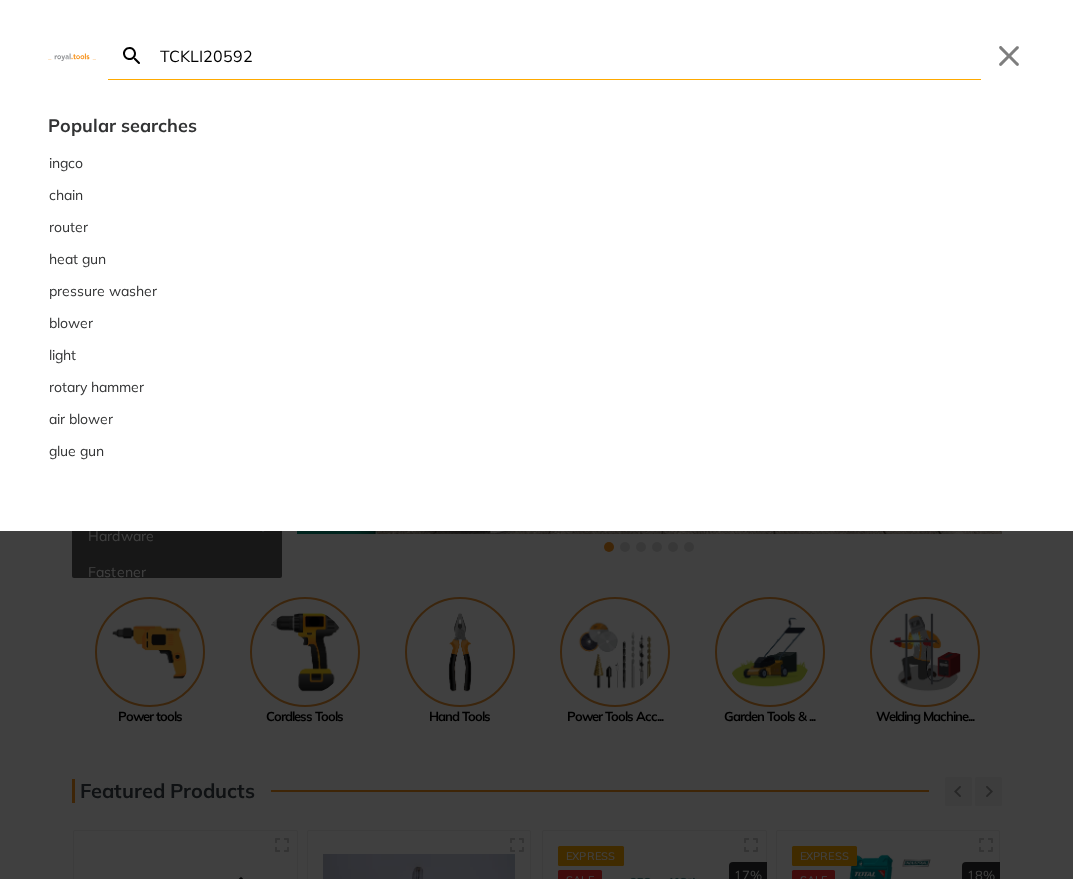 scroll, scrollTop: 0, scrollLeft: 0, axis: both 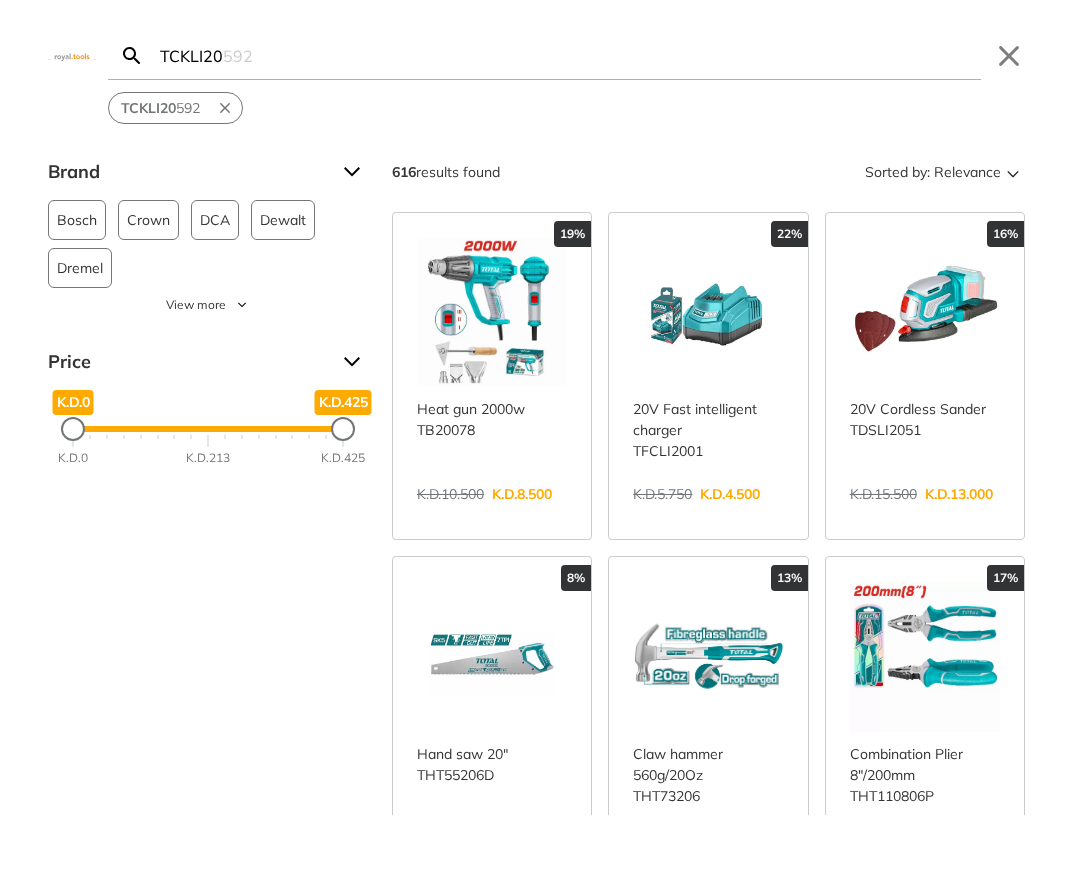 click on "TCKLI20" at bounding box center (568, 55) 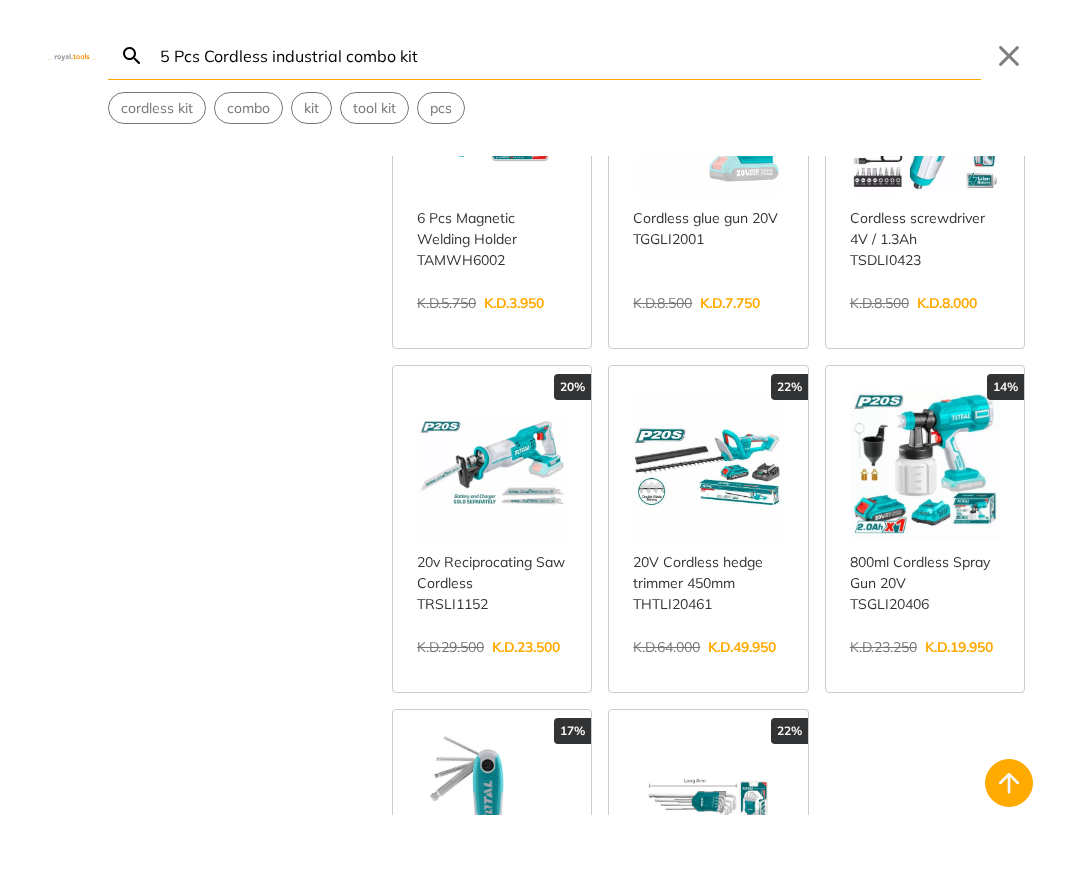 scroll, scrollTop: 1722, scrollLeft: 0, axis: vertical 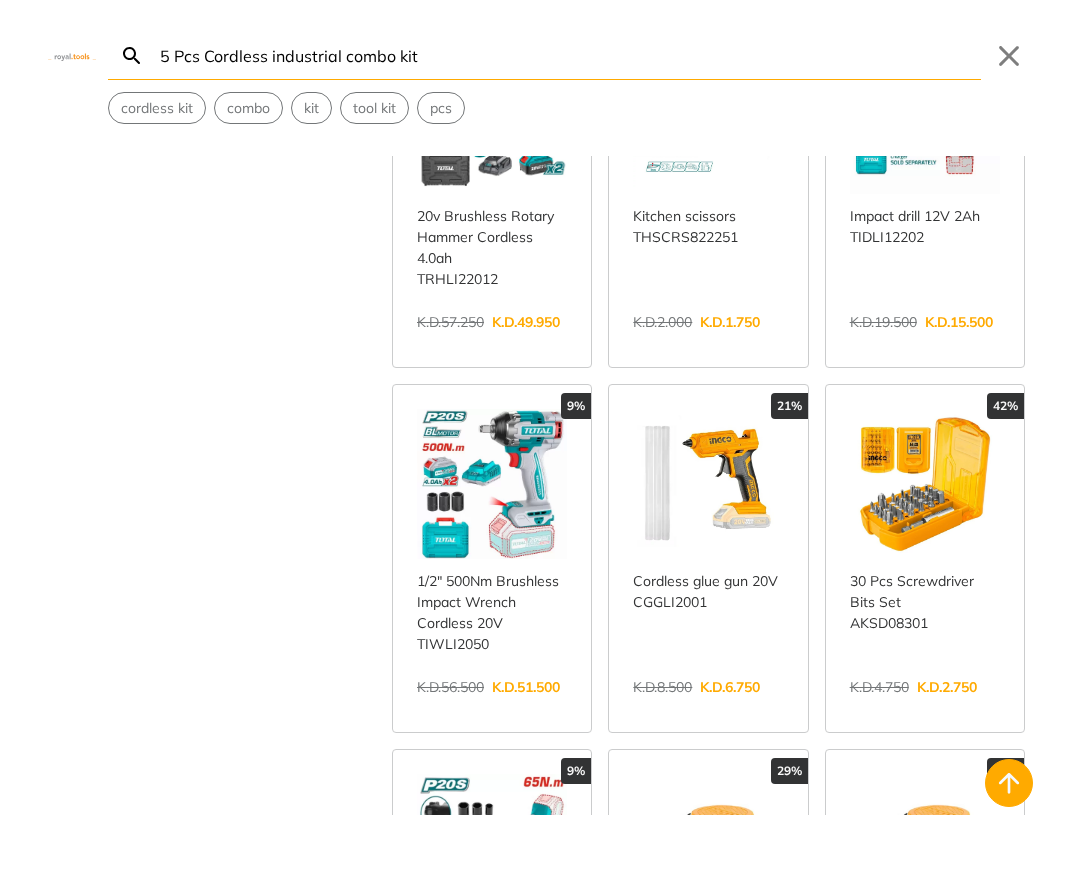 click on "Brand
Bosch
50
Crown
14
DCA
73
Dewalt
34
Dremel
40
Fixtec
99
[PERSON_NAME]
10
Hunter
6
Ingco
115
Makita
108
Makute
8
[GEOGRAPHIC_DATA]
41
Mirka
39
SOMAFIX
25
[PERSON_NAME]
17
Tolsen
286
Total" at bounding box center (536, 485) 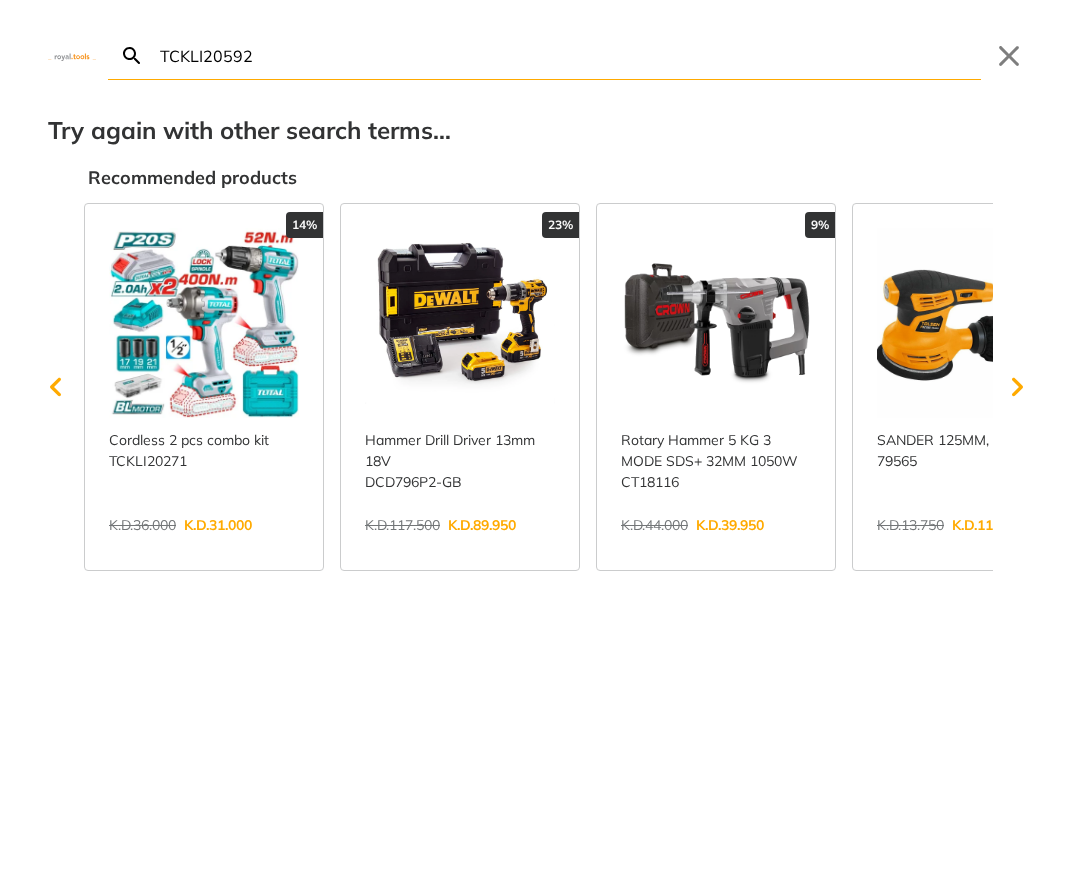 click on "TCKLI20592" at bounding box center [568, 55] 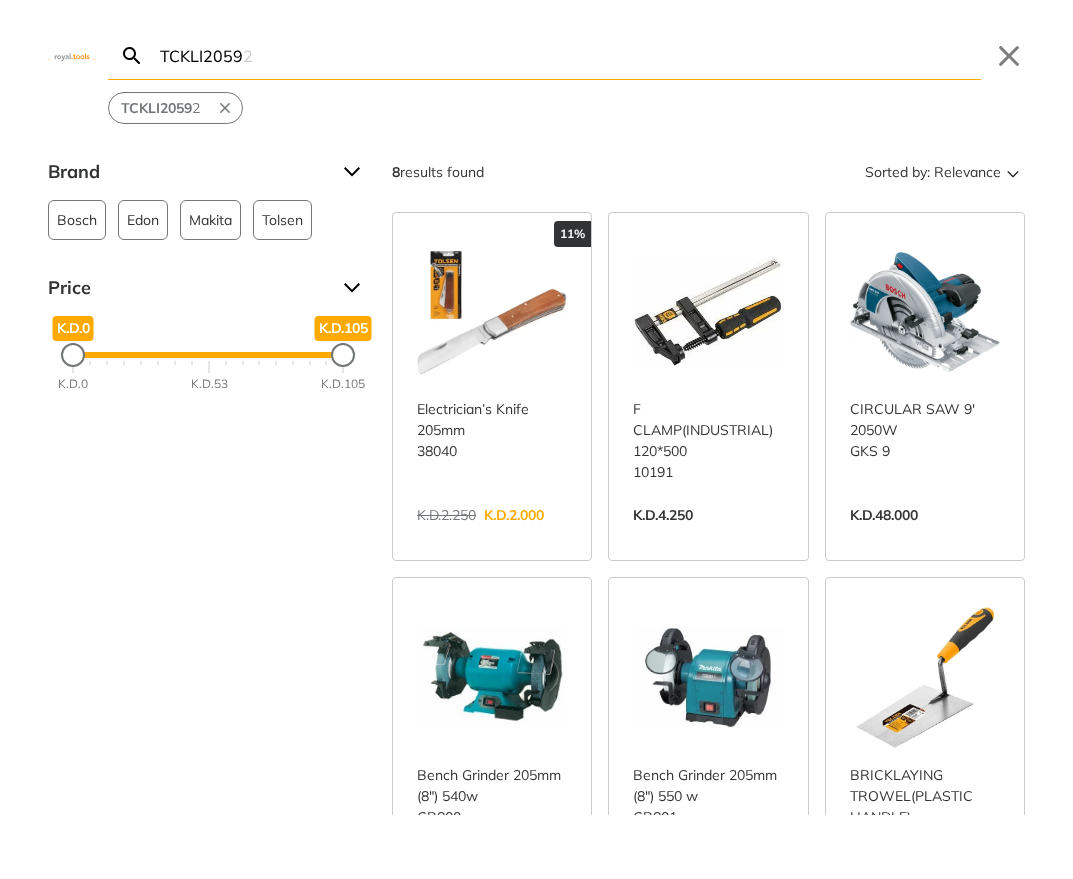 type on "TCKLI2059" 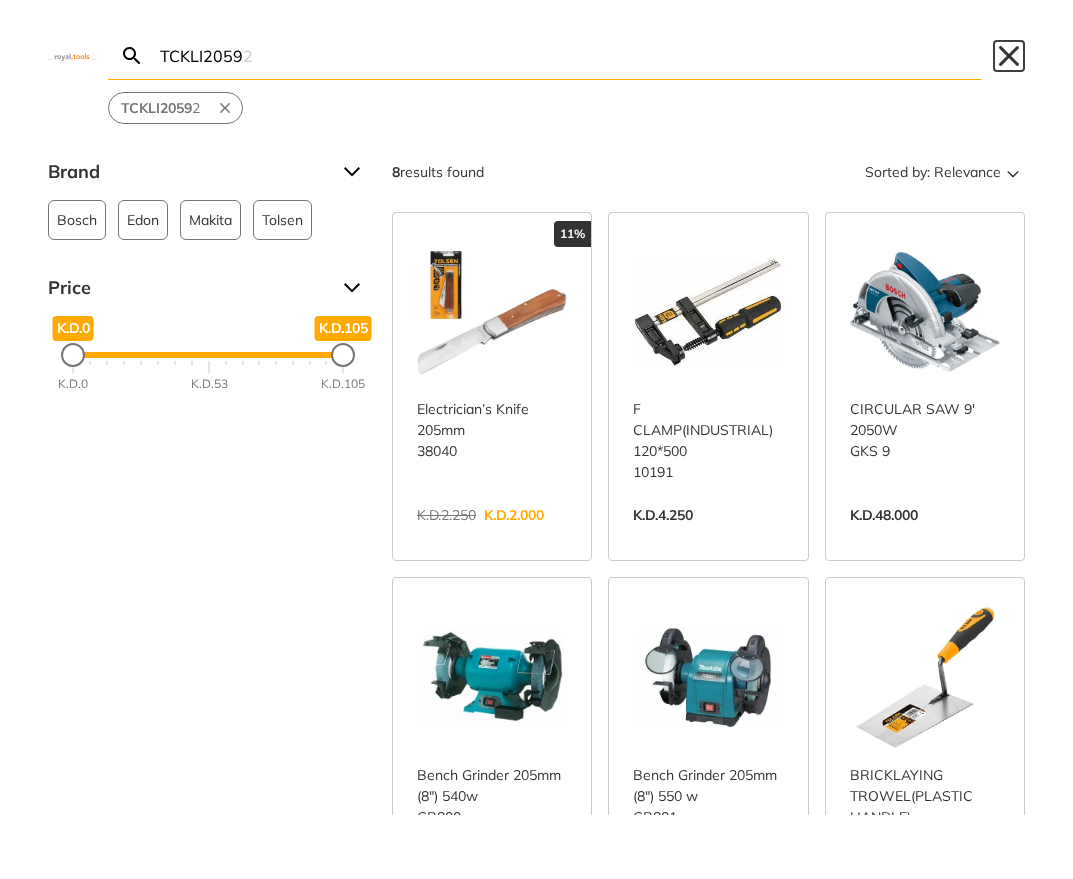 click on "Close" at bounding box center [1009, 56] 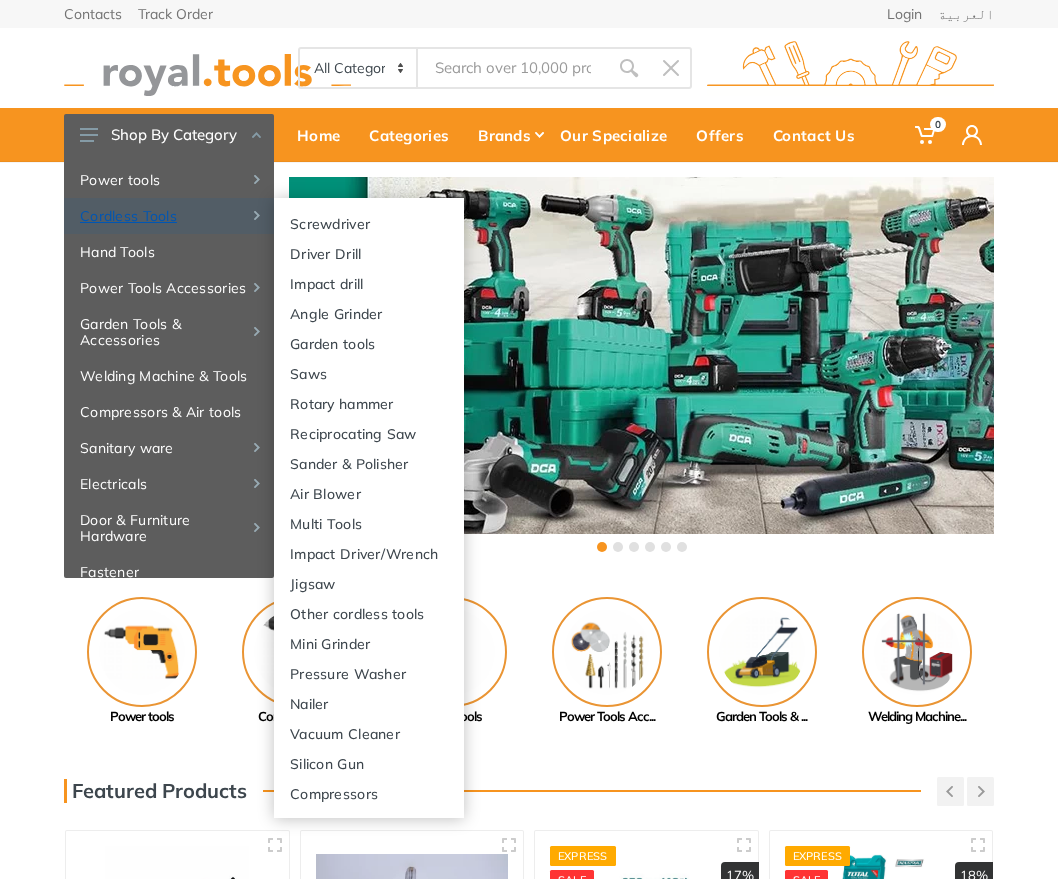 click on "Cordless Tools" at bounding box center [169, 216] 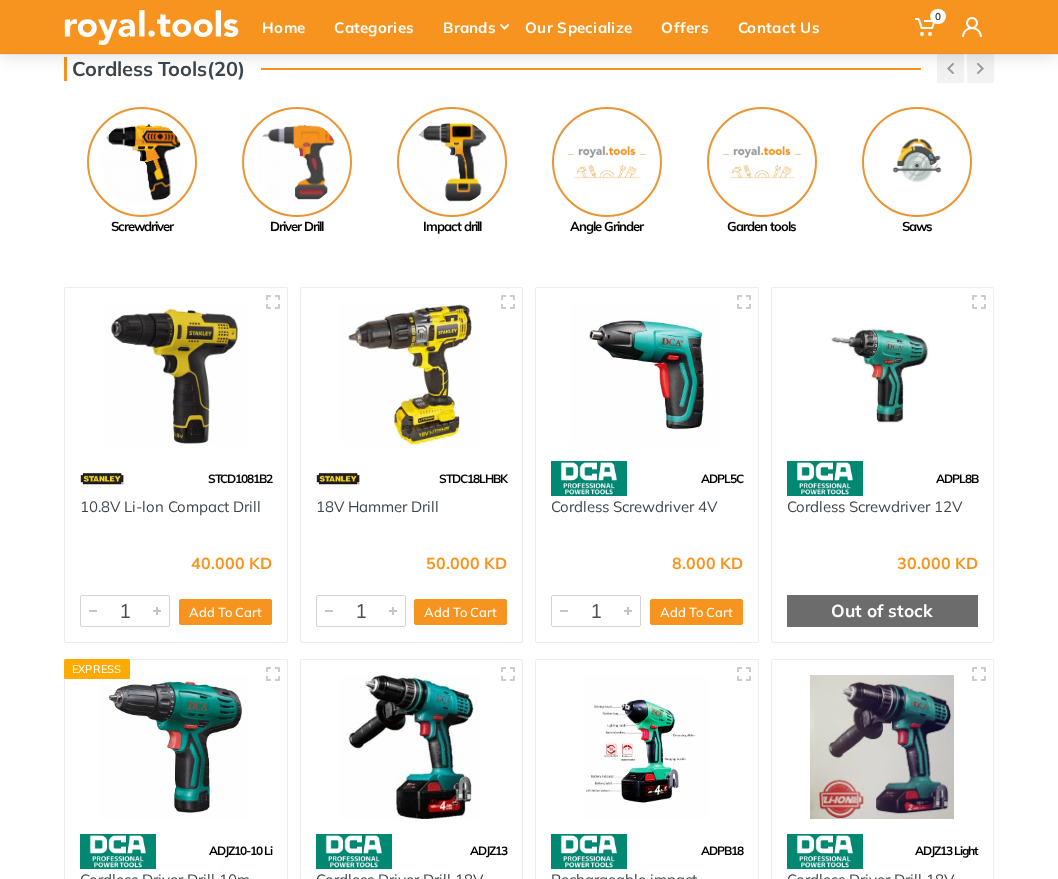 scroll, scrollTop: 0, scrollLeft: 0, axis: both 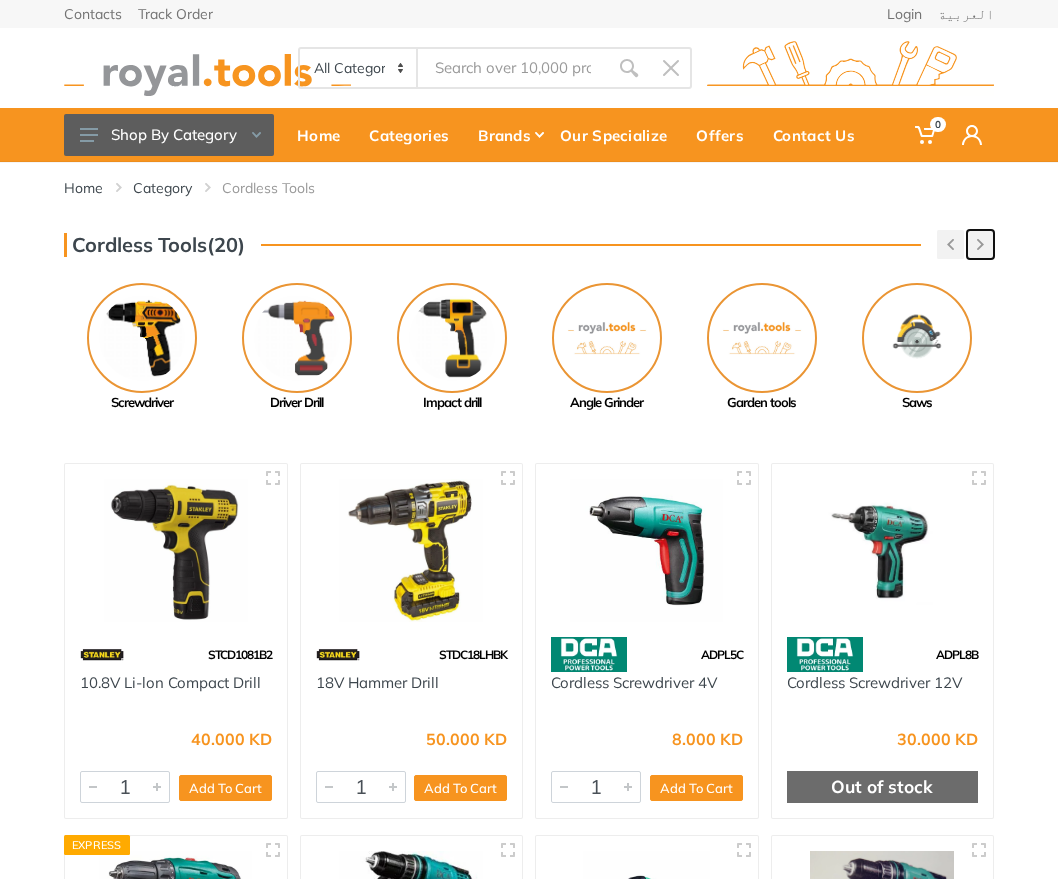 click at bounding box center (980, 244) 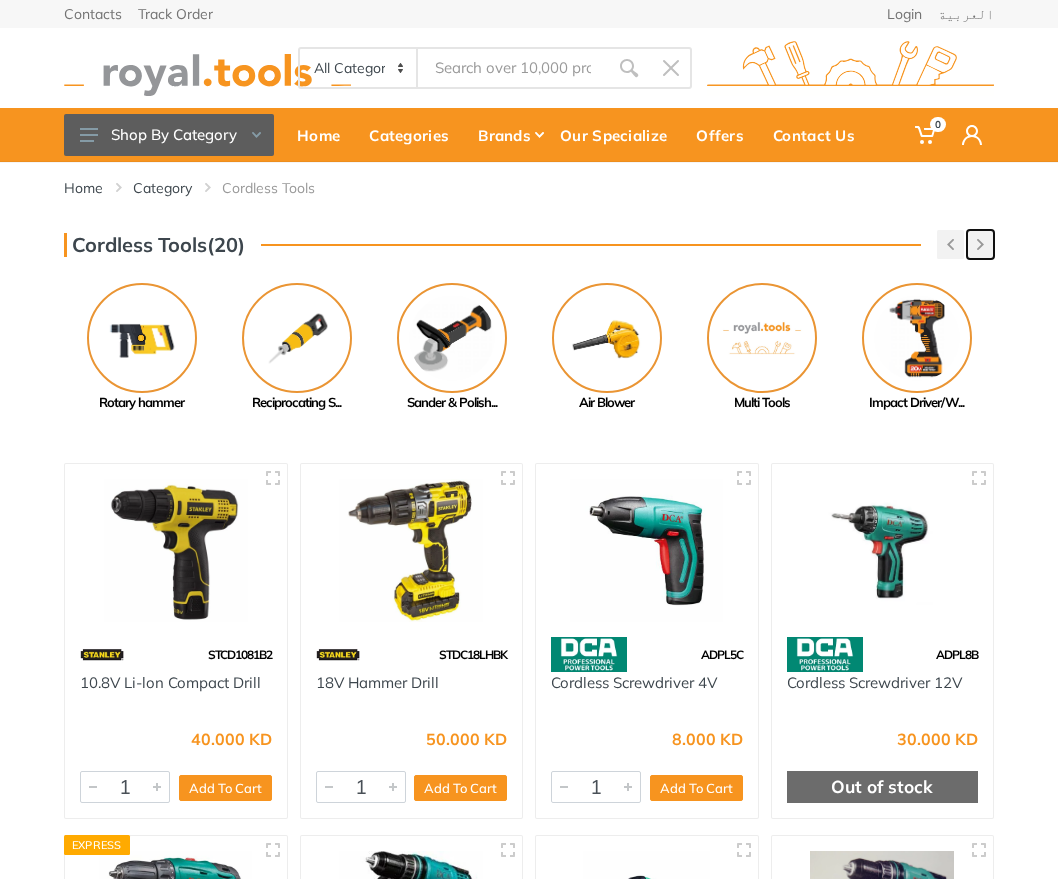 click at bounding box center [980, 244] 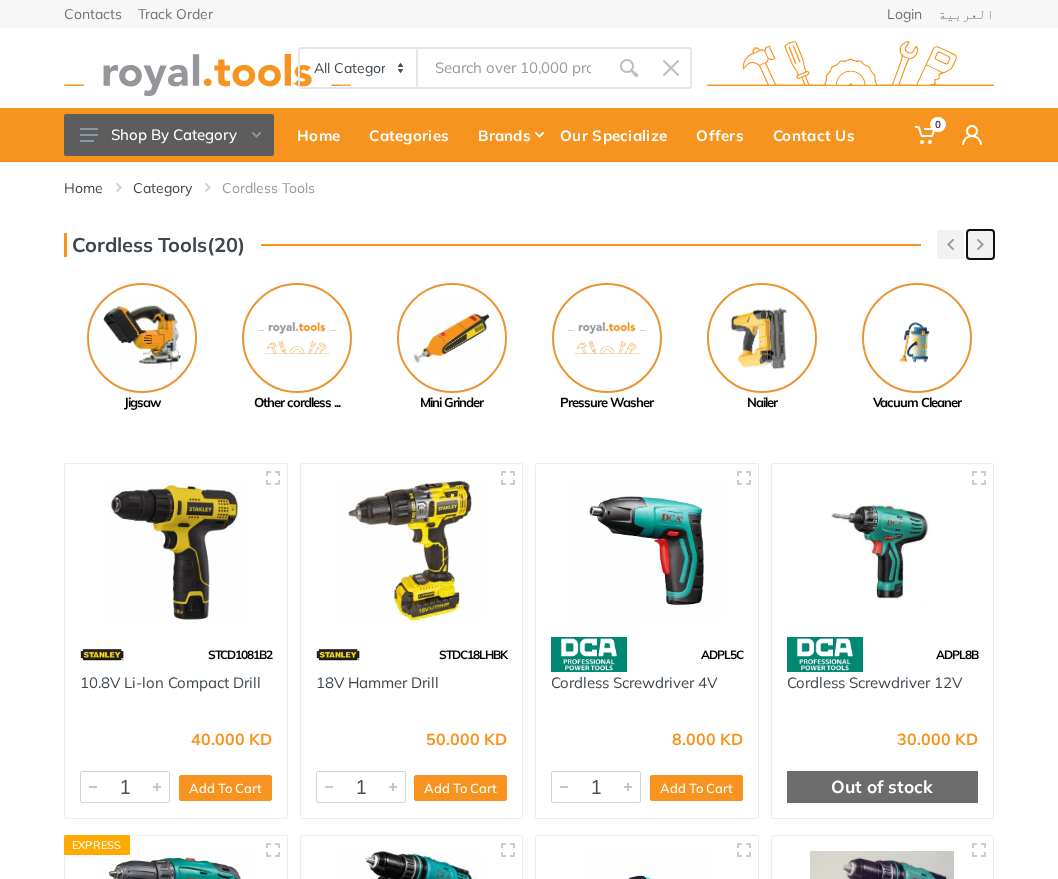 click at bounding box center [980, 244] 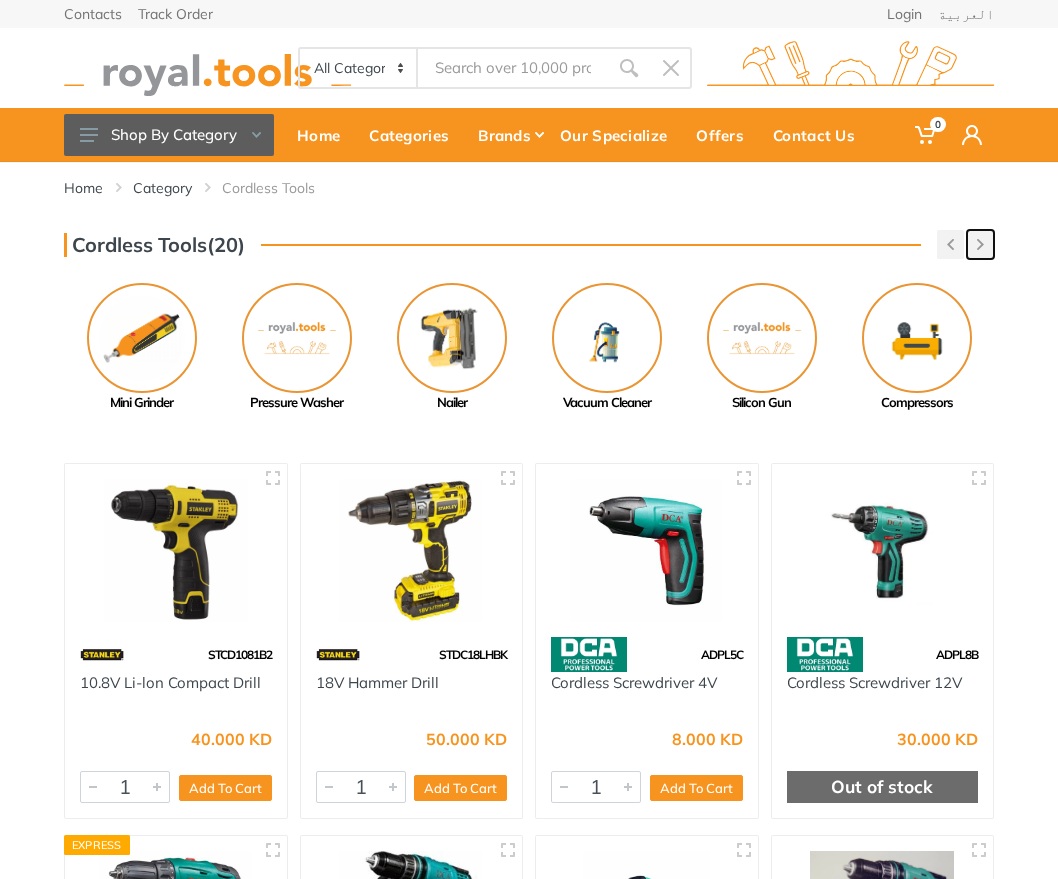 click at bounding box center [980, 244] 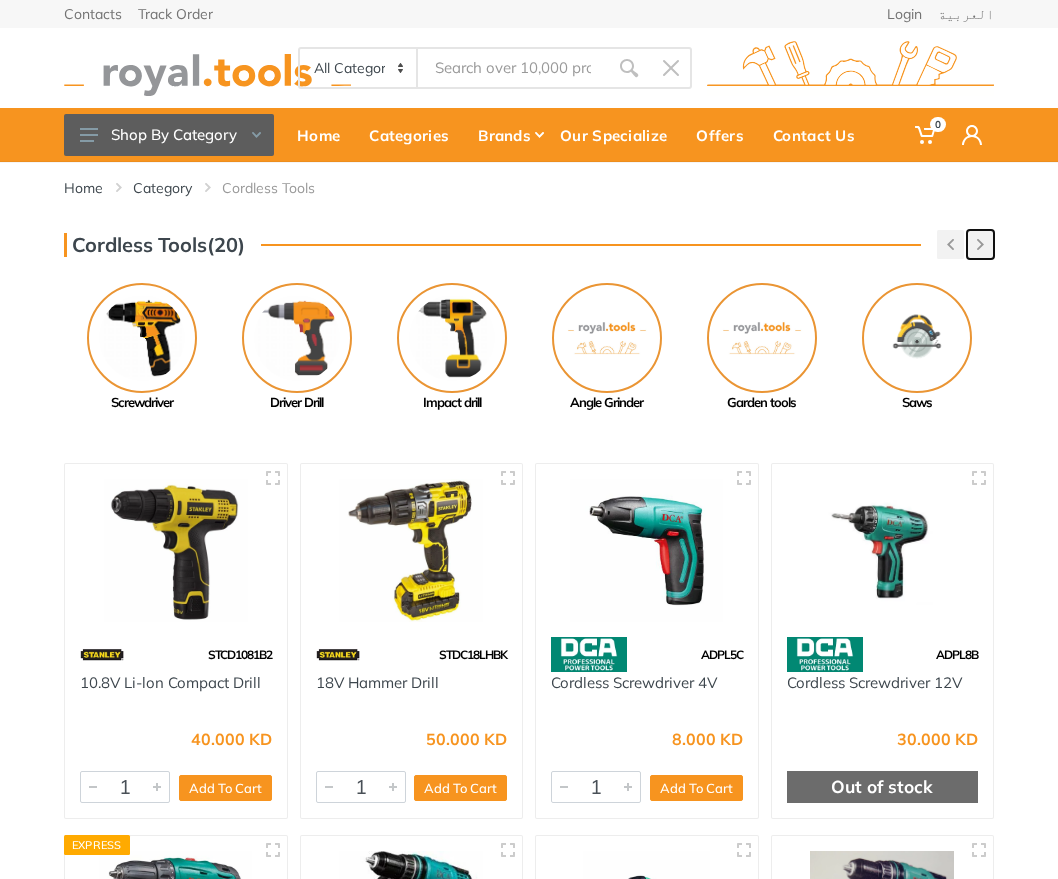 click at bounding box center [980, 244] 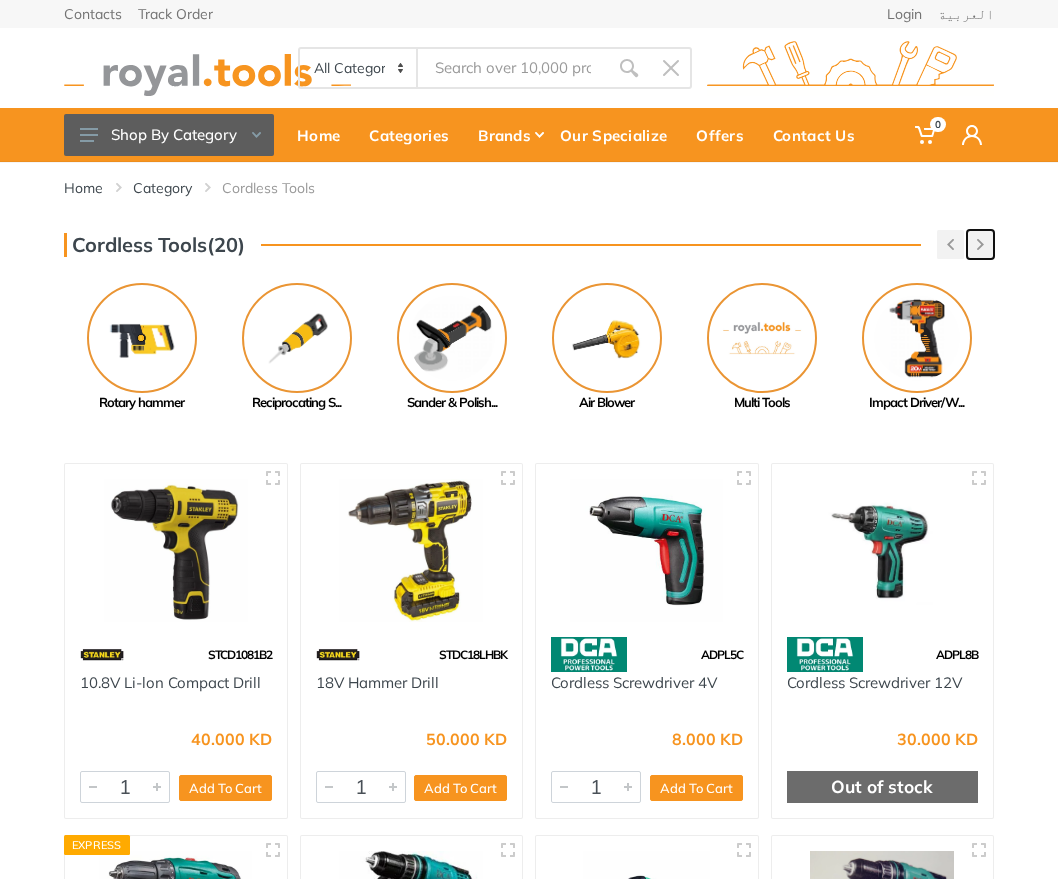 click at bounding box center (980, 244) 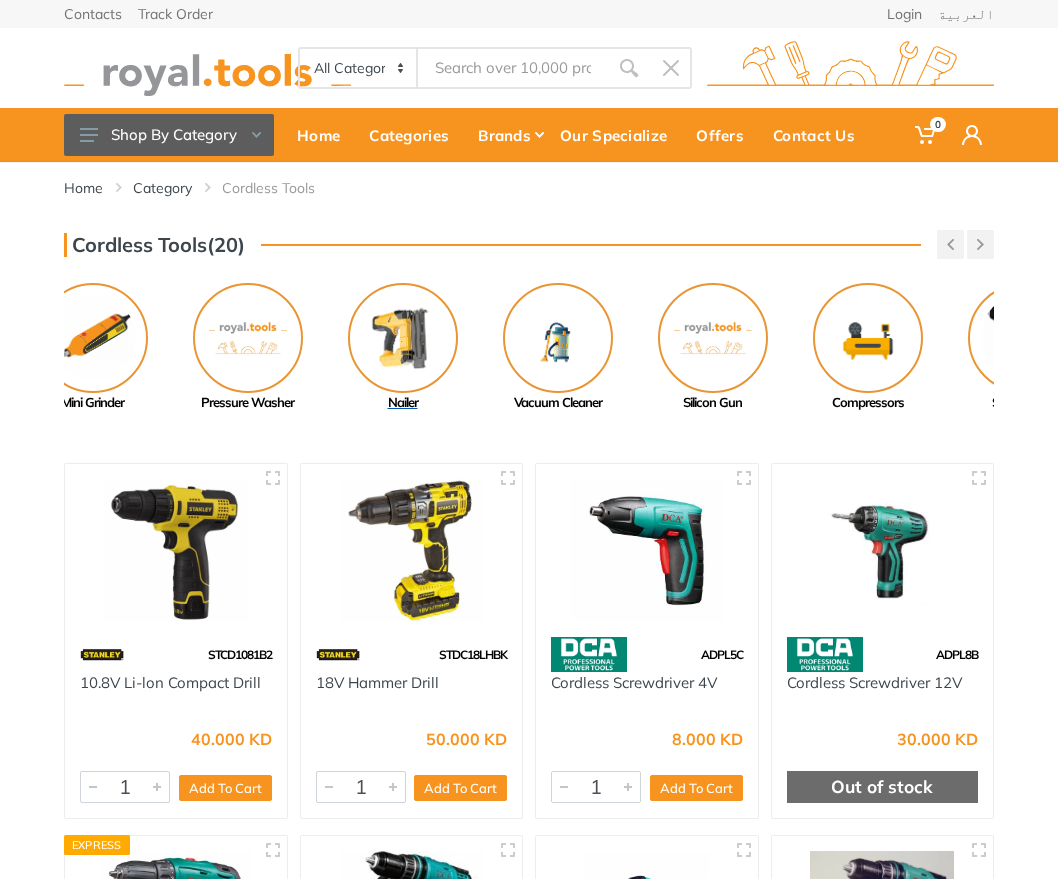 drag, startPoint x: 664, startPoint y: 335, endPoint x: 323, endPoint y: 407, distance: 348.51828 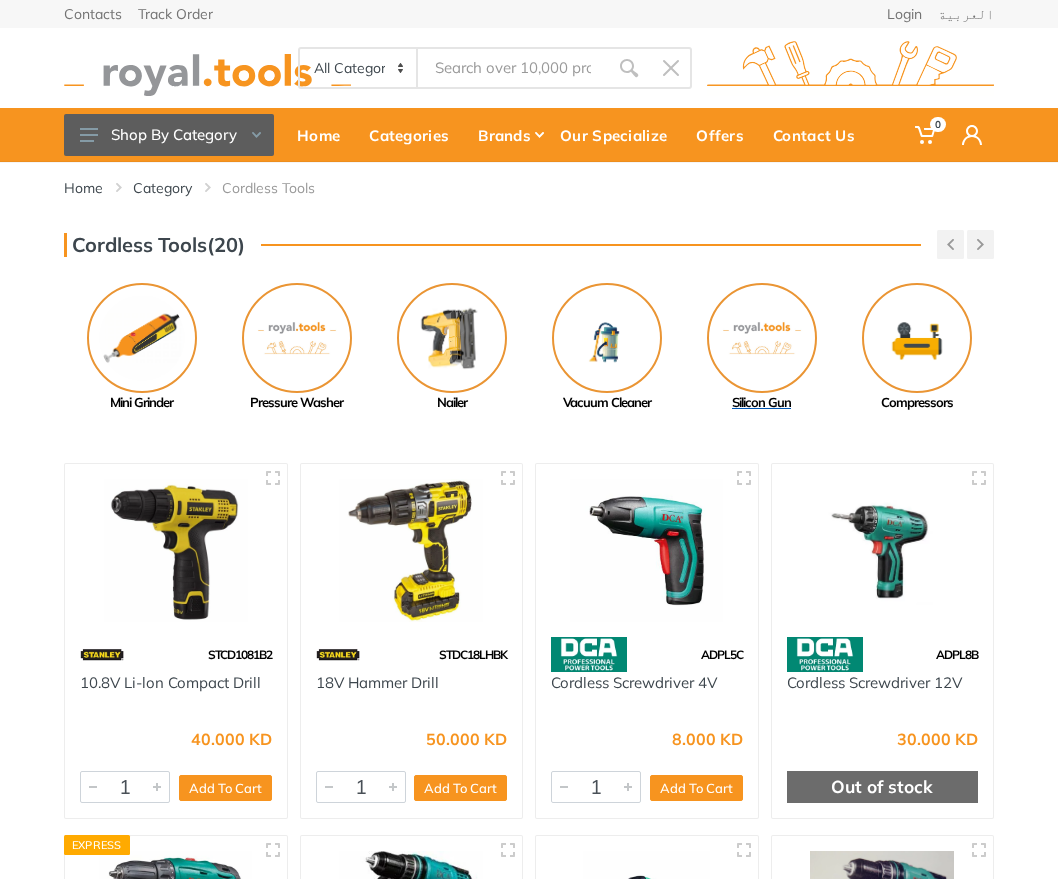 drag, startPoint x: 804, startPoint y: 312, endPoint x: 475, endPoint y: 359, distance: 332.34018 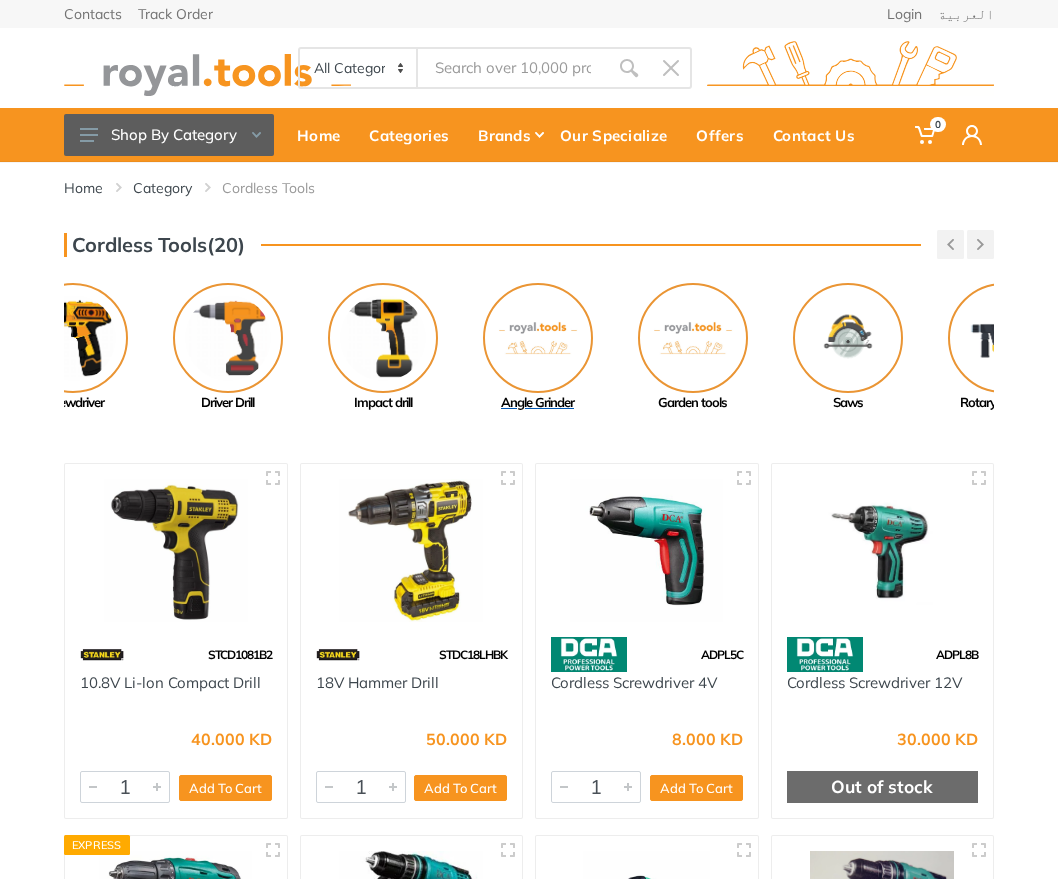 click on "Angle Grinder" at bounding box center (537, 348) 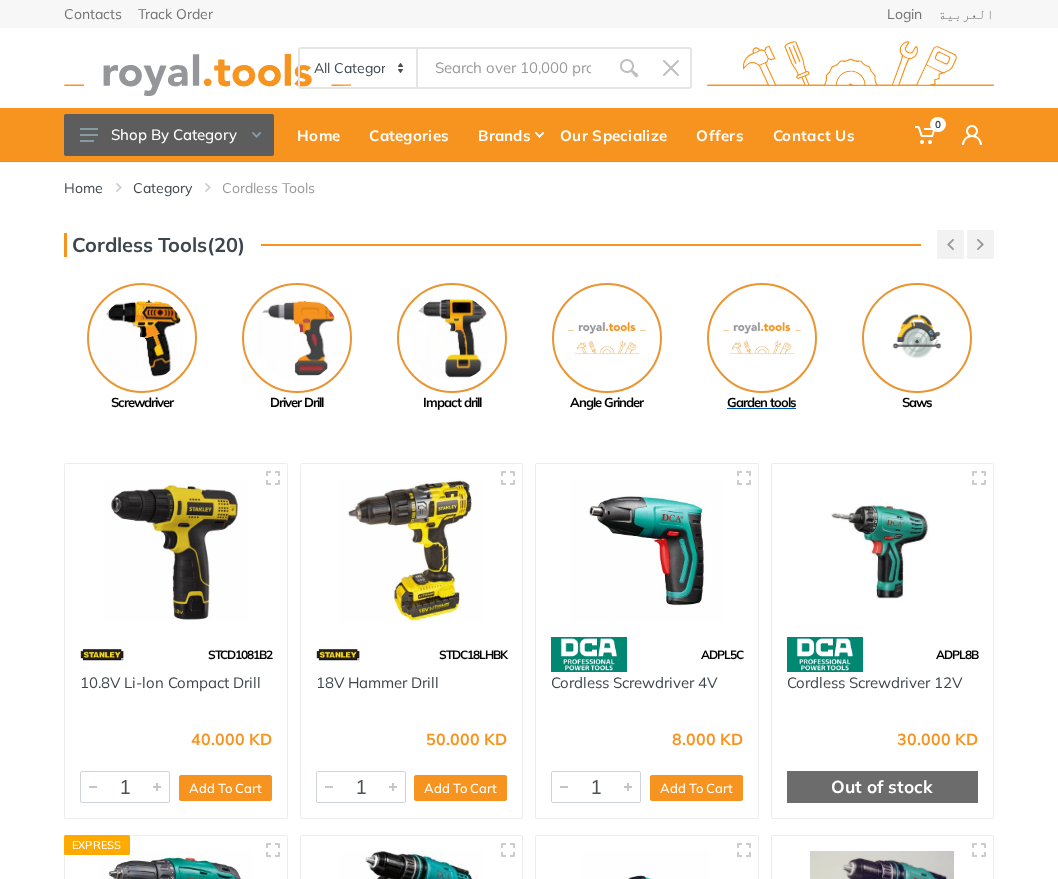 drag, startPoint x: 542, startPoint y: 347, endPoint x: 451, endPoint y: 372, distance: 94.371605 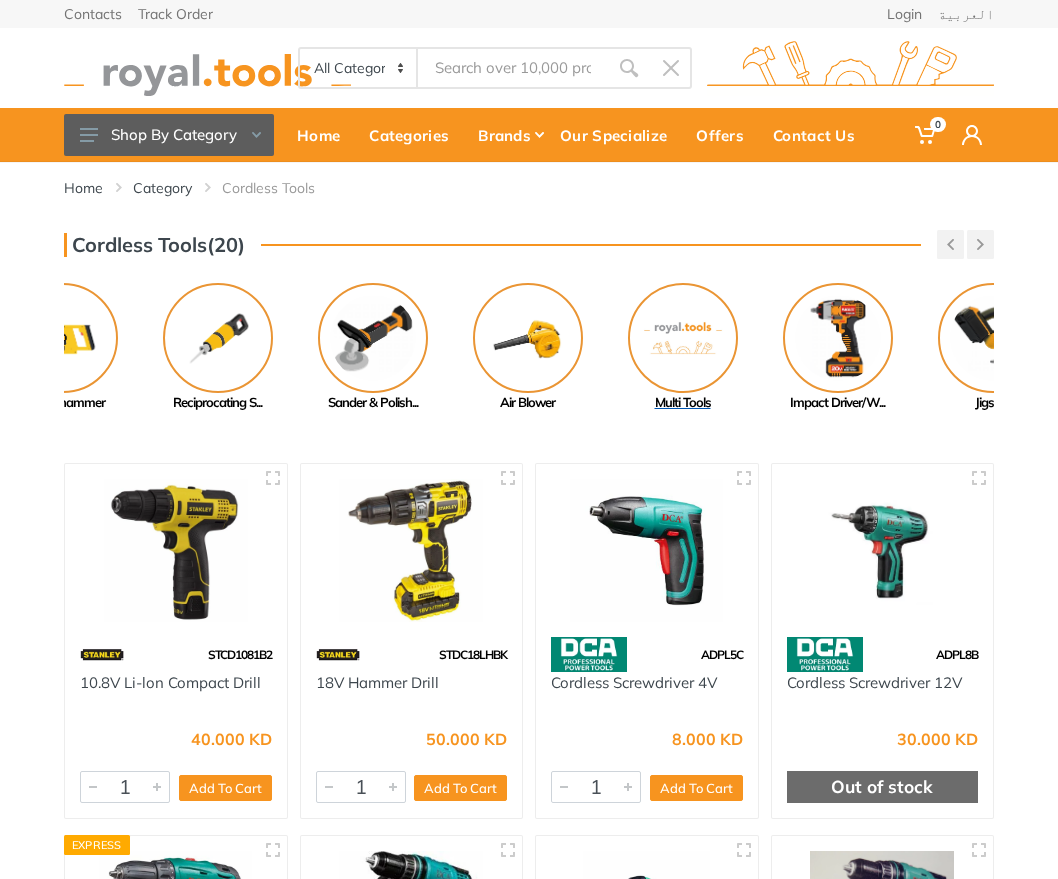 drag, startPoint x: 799, startPoint y: 325, endPoint x: 499, endPoint y: 354, distance: 301.3984 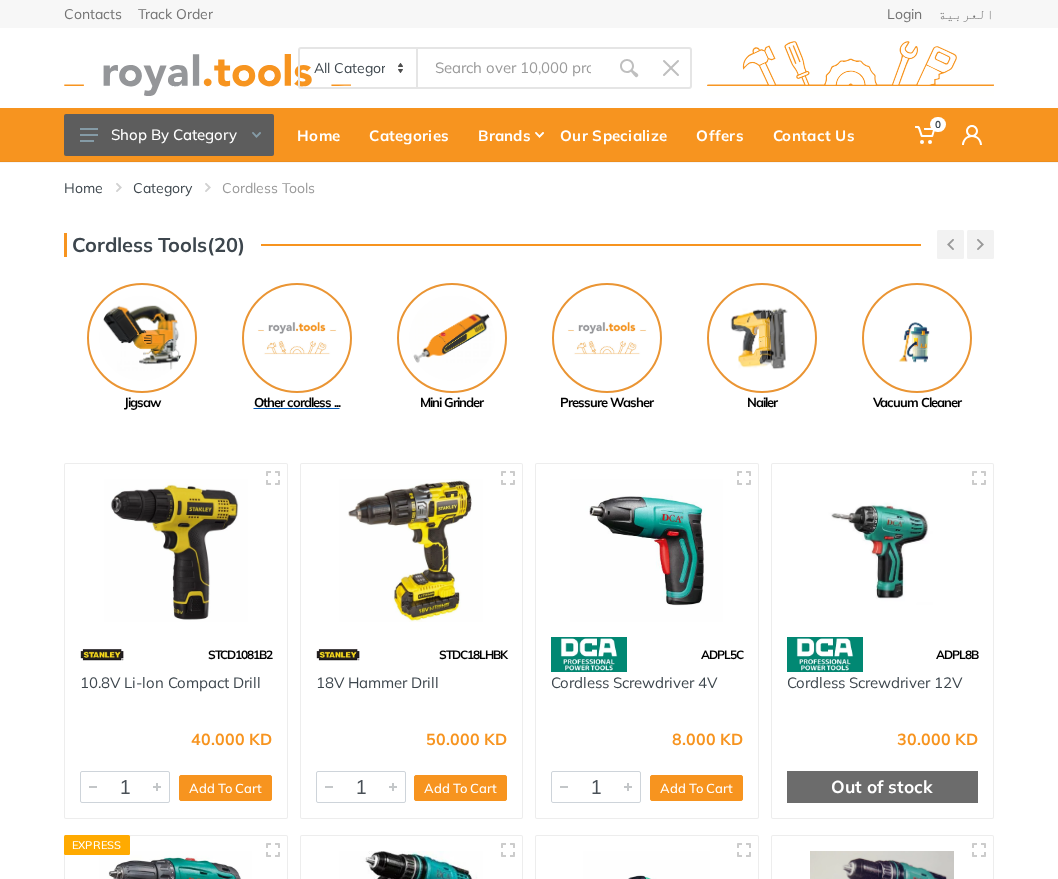 click at bounding box center (297, 338) 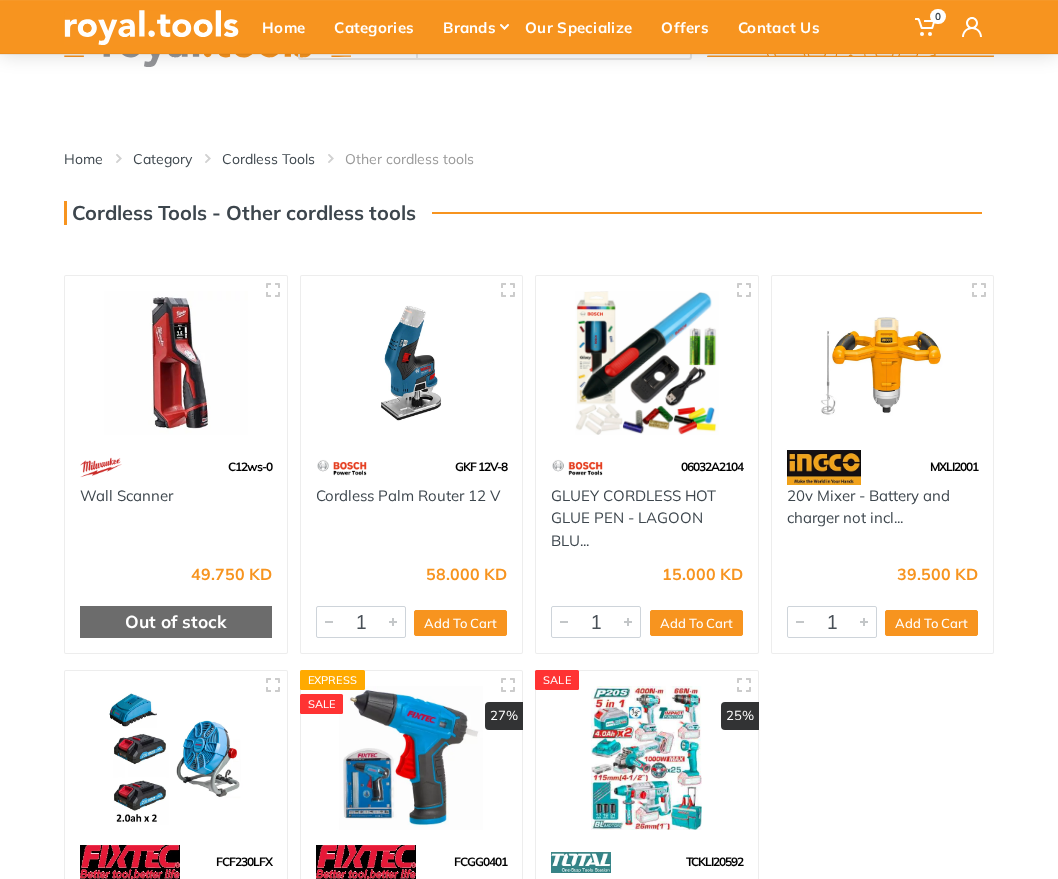 scroll, scrollTop: 256, scrollLeft: 0, axis: vertical 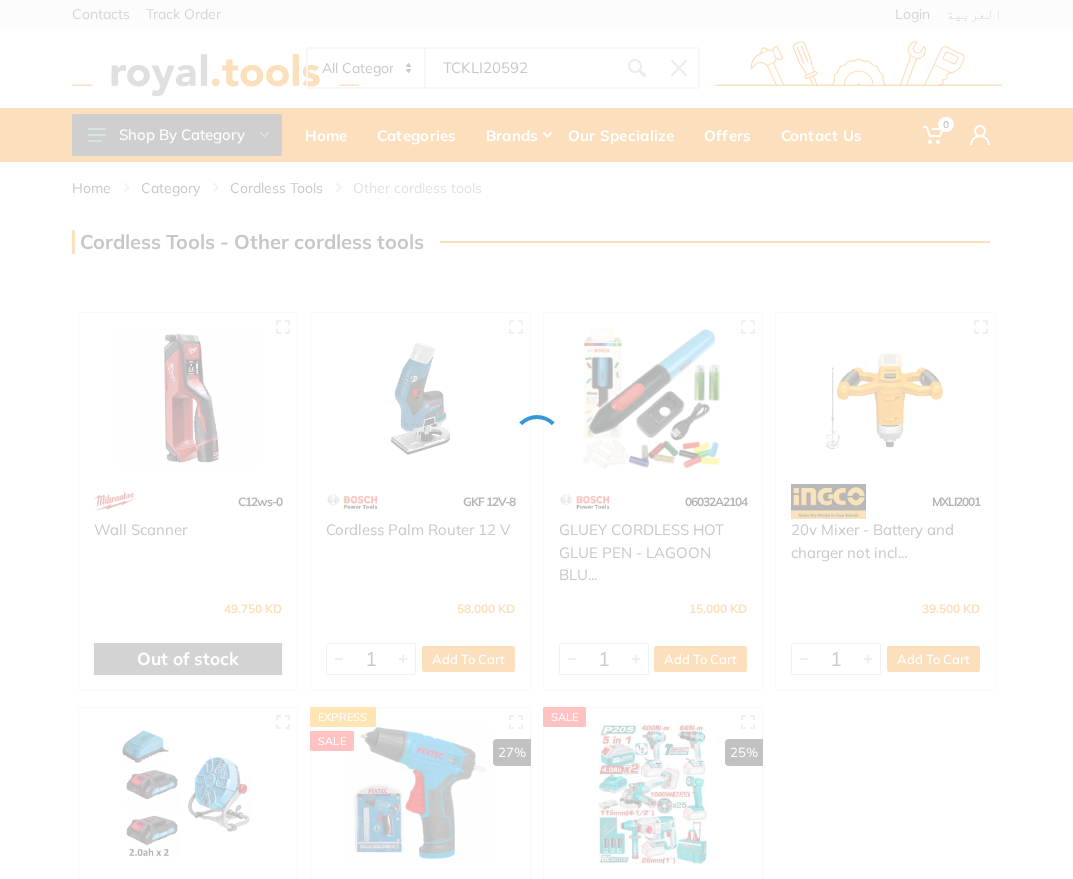 type on "TCKLI20592" 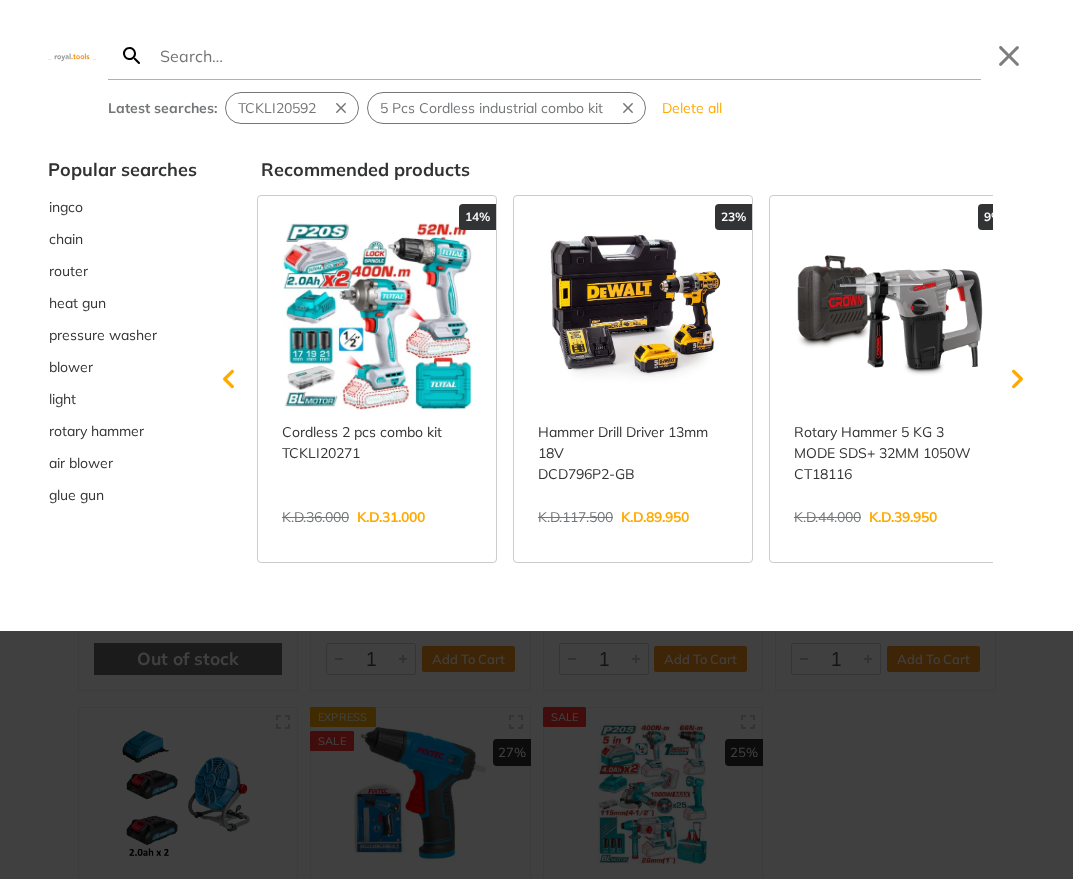 type on "TCKLI20592" 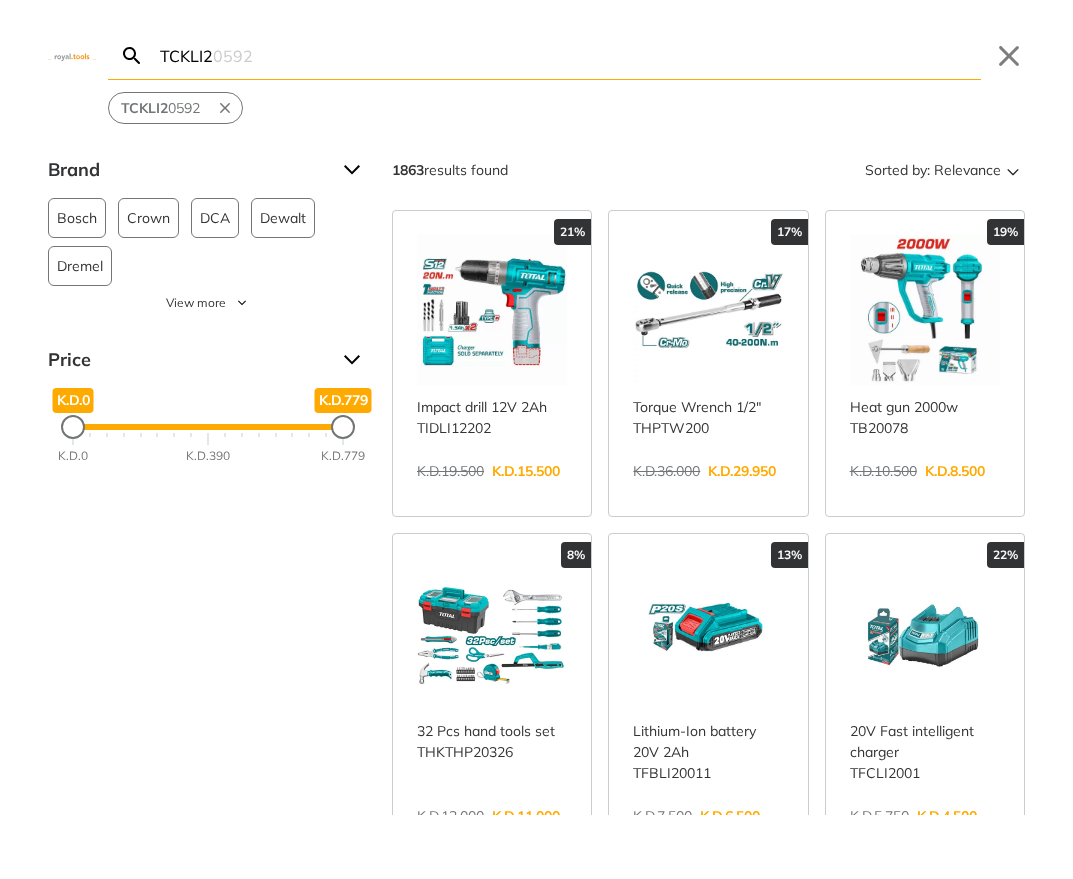scroll, scrollTop: 0, scrollLeft: 0, axis: both 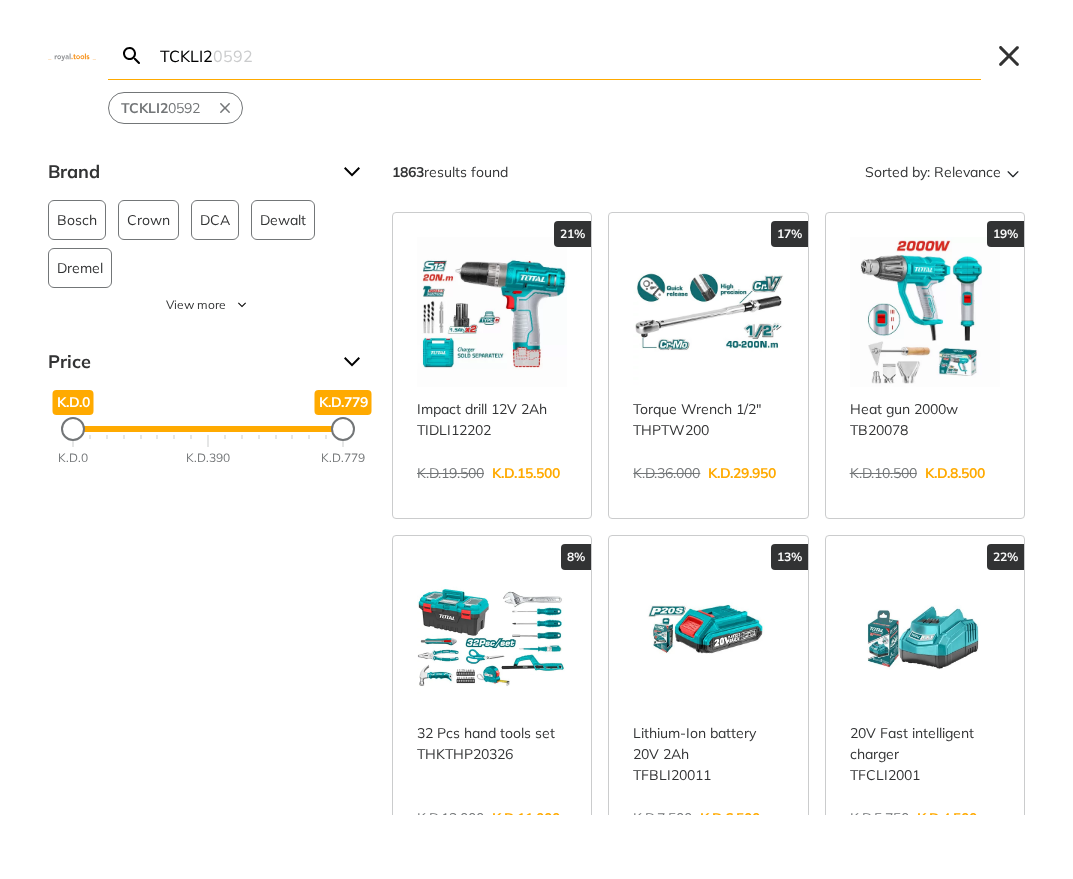 type on "TCKLI2" 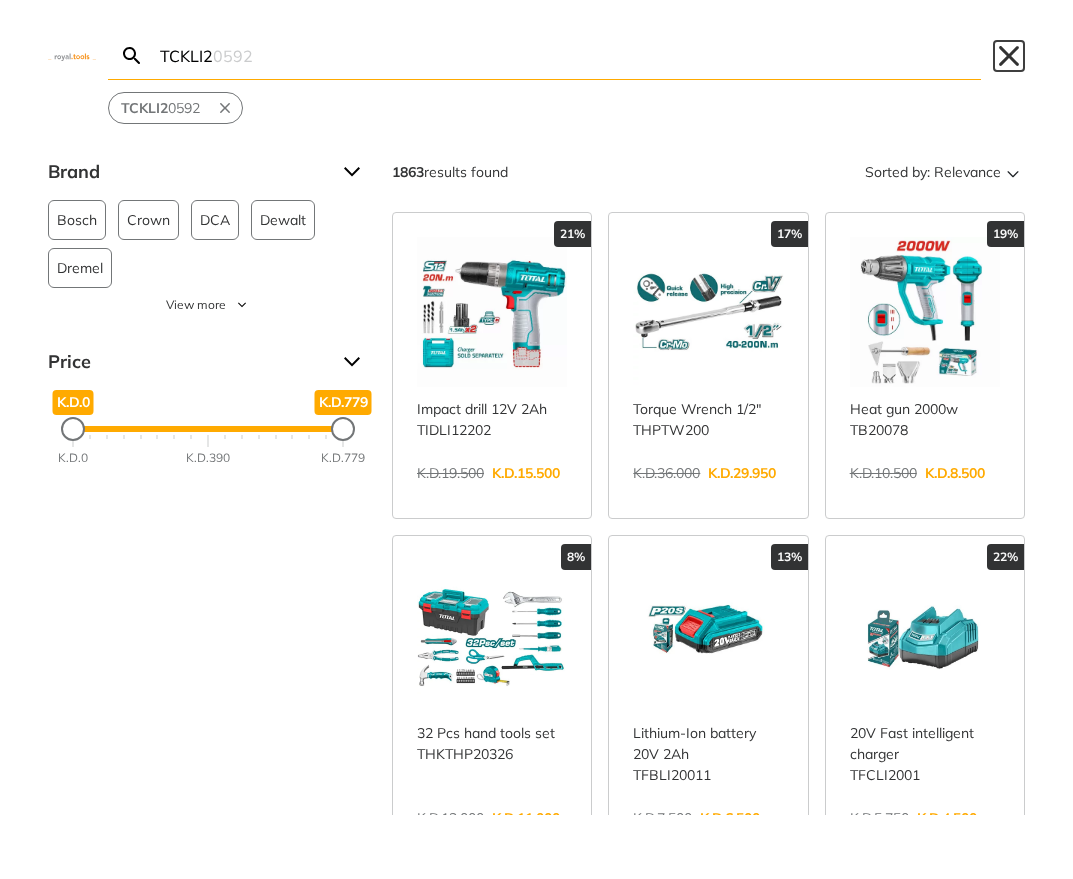 click on "Close" at bounding box center (1009, 56) 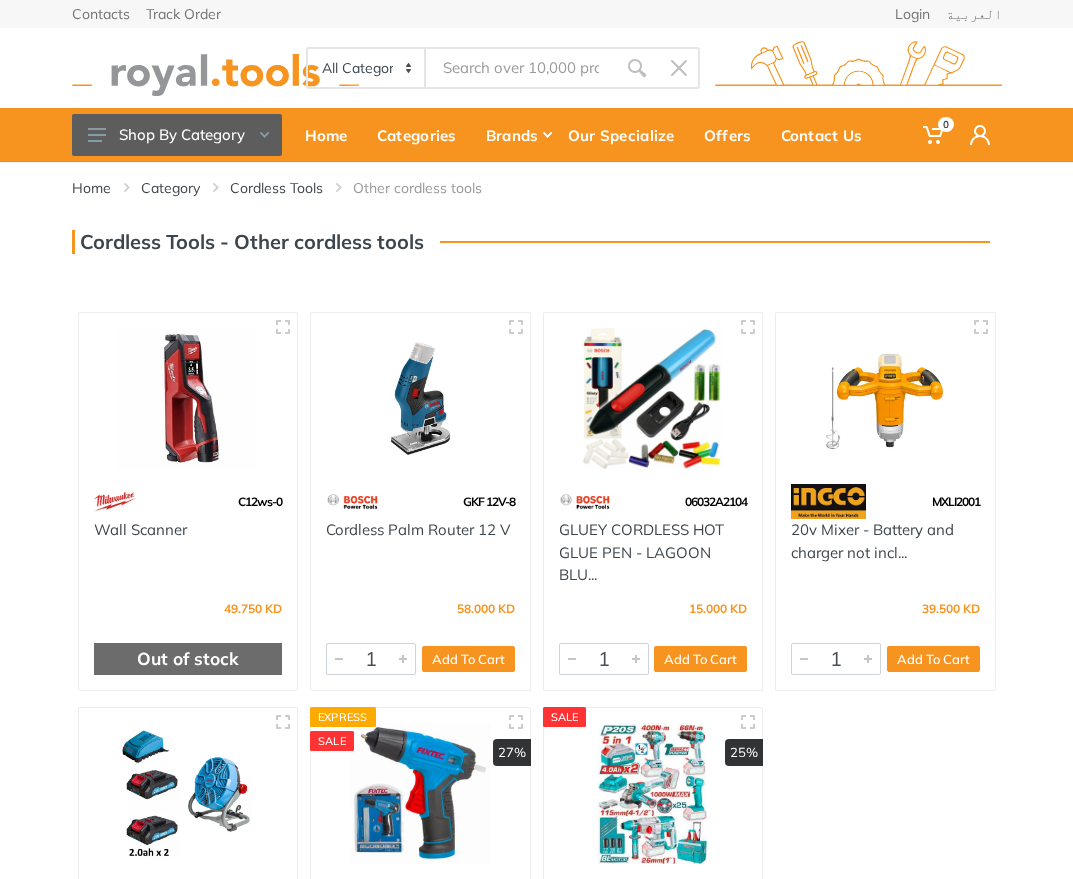 click on "C12ws-0
Wall Scanner
49.750 KD
Out of stock
GKF 12V-8
Cordless Palm Router 12 V" at bounding box center [537, 775] 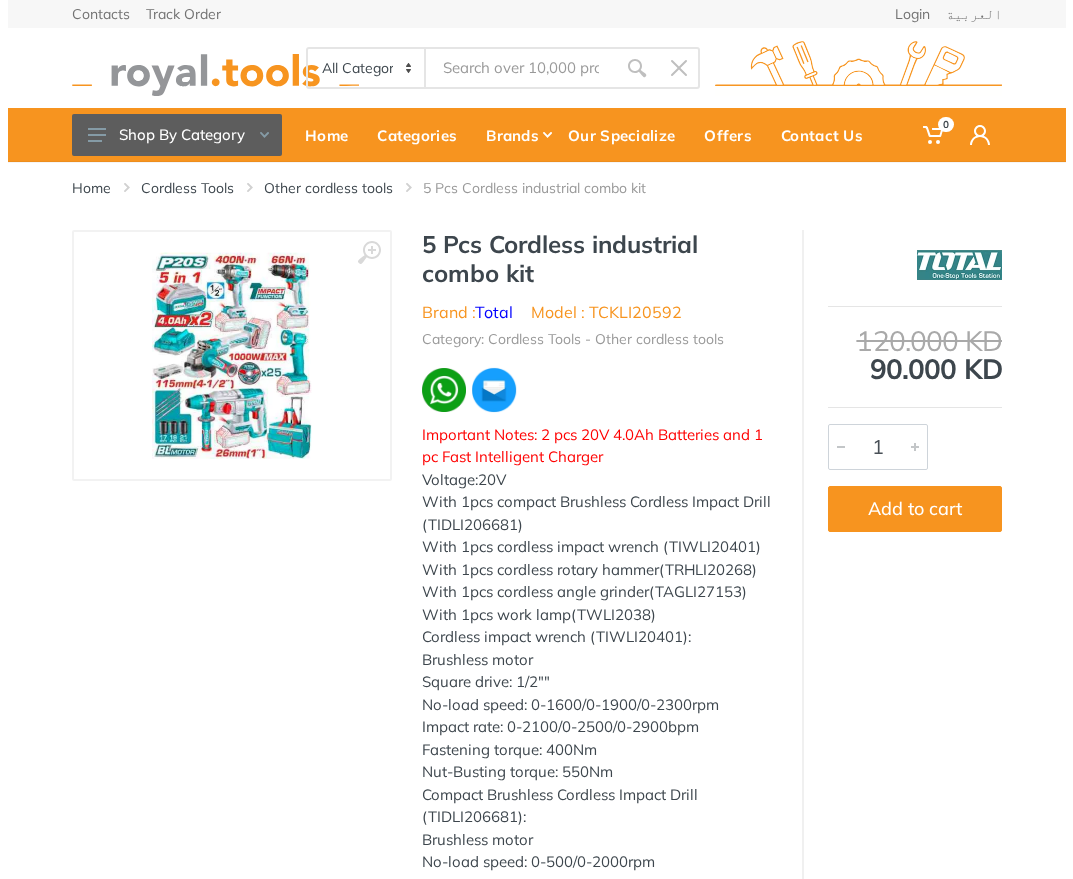 scroll, scrollTop: 0, scrollLeft: 0, axis: both 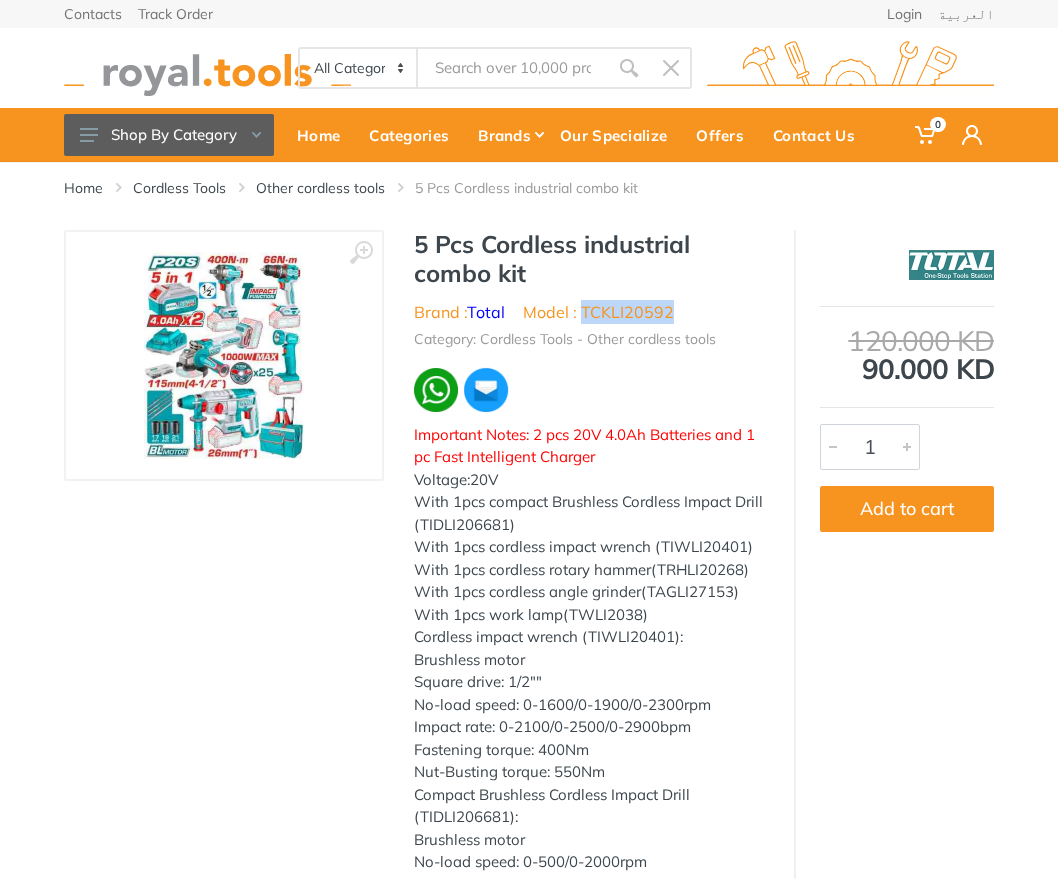 drag, startPoint x: 686, startPoint y: 308, endPoint x: 584, endPoint y: 314, distance: 102.176315 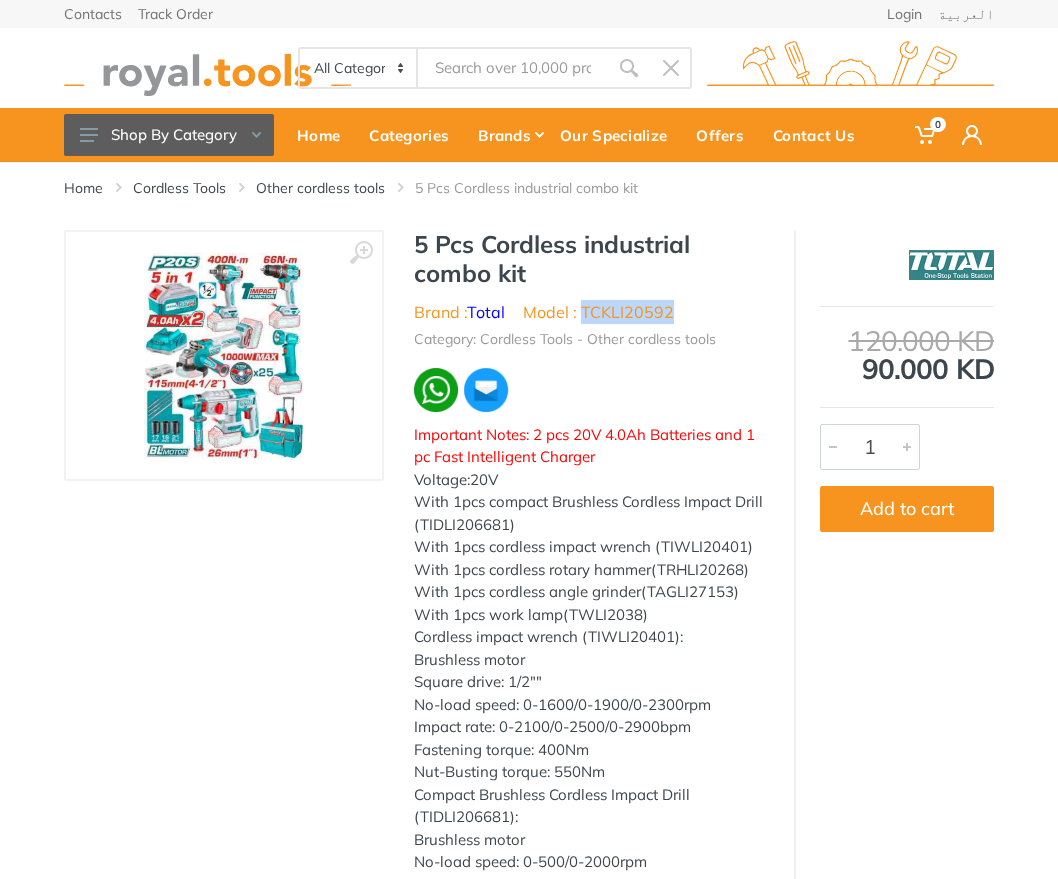 copy on "TCKLI20592" 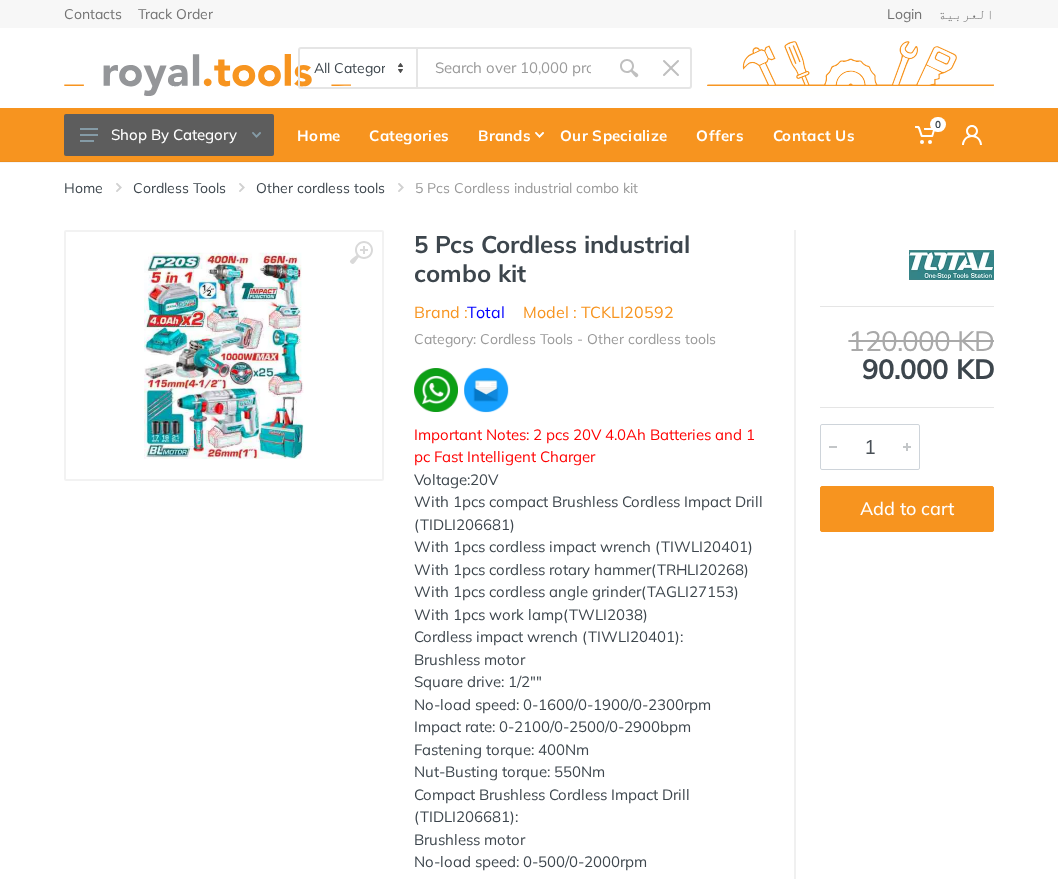 click on "All Categories
Power tools
Cordless Tools
Hand Tools
Power Tools Accessories
Sanitary ware" at bounding box center [529, 68] 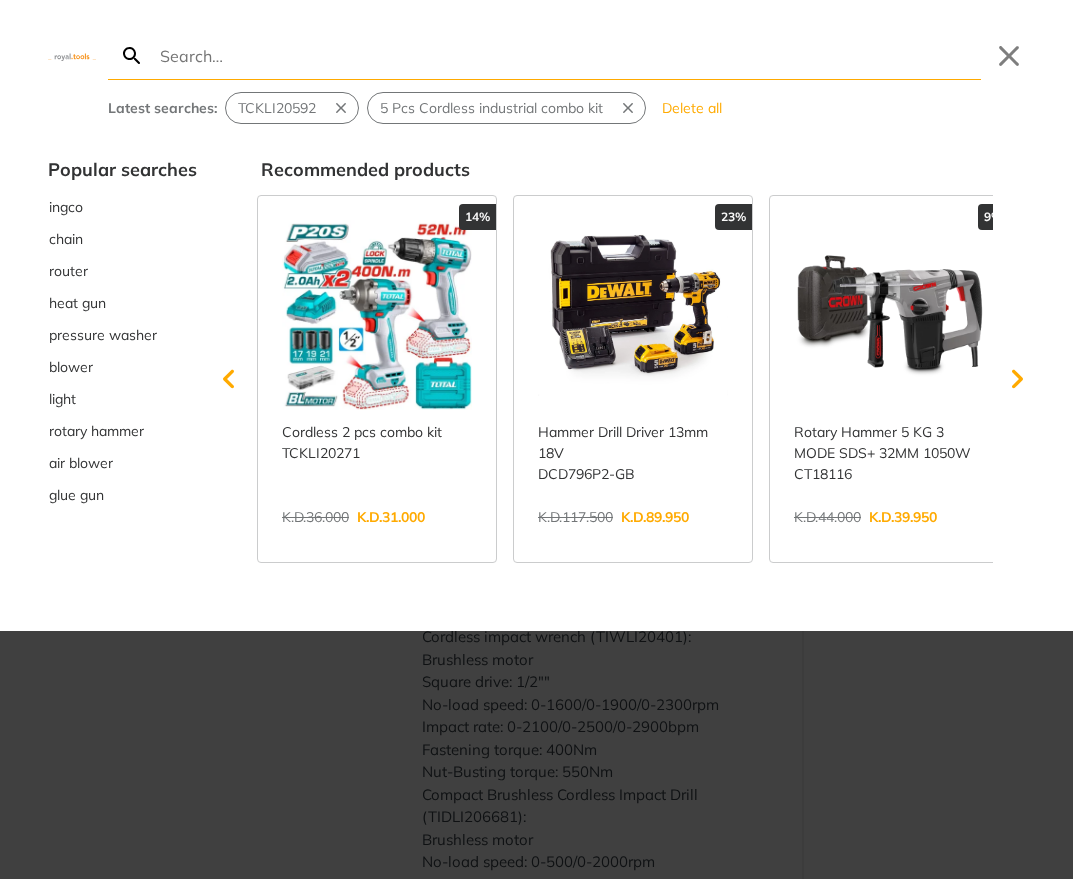 type on "TCKLI20592" 